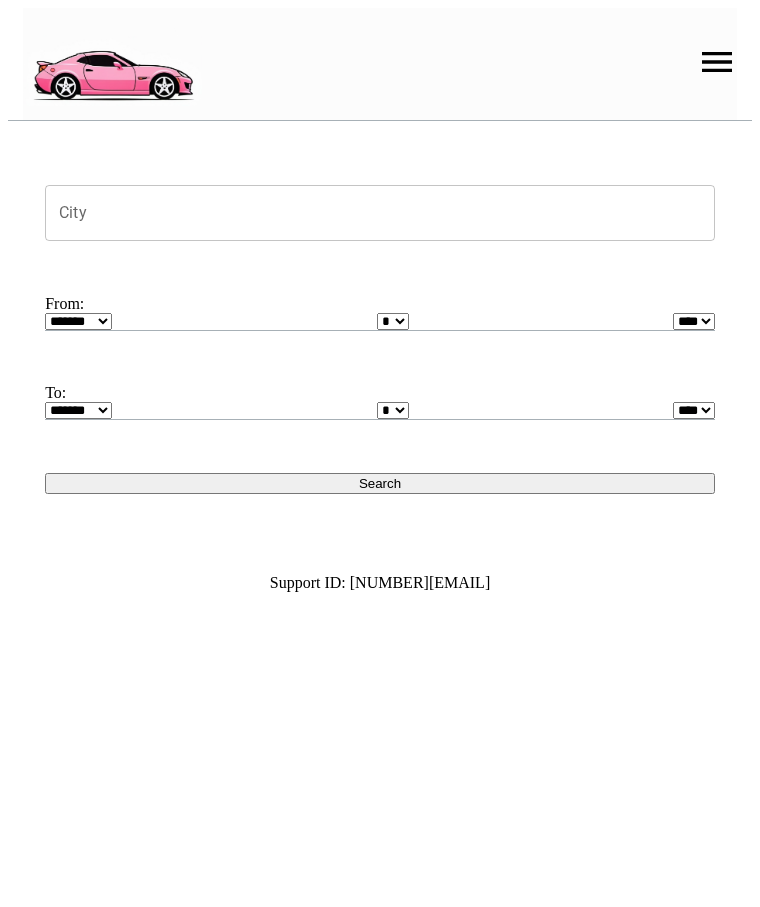 scroll, scrollTop: 0, scrollLeft: 0, axis: both 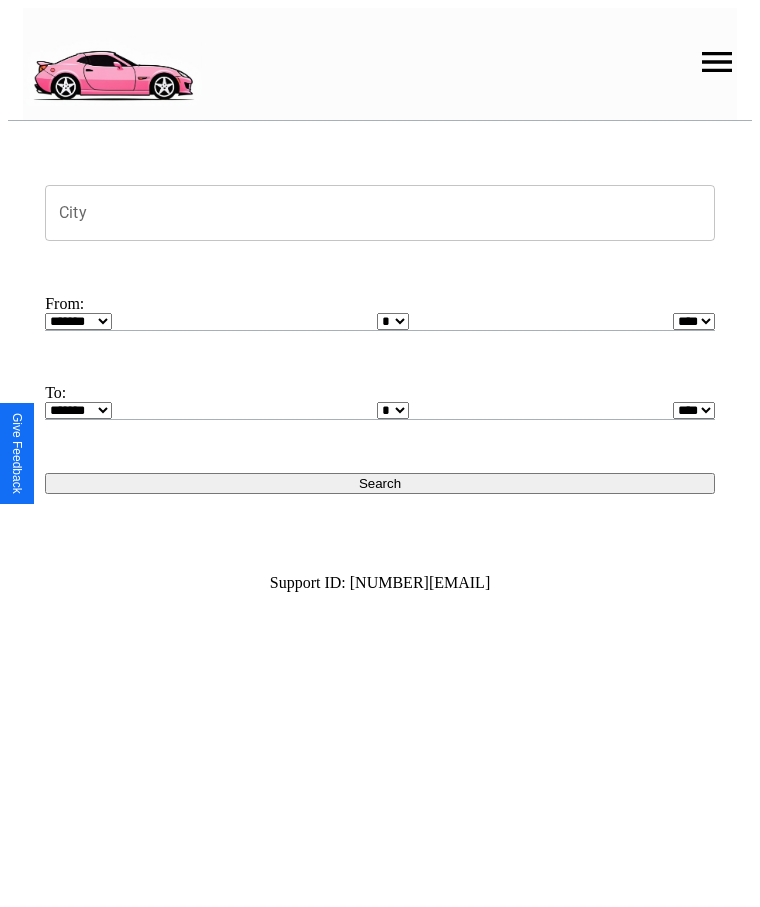 click at bounding box center [717, 62] 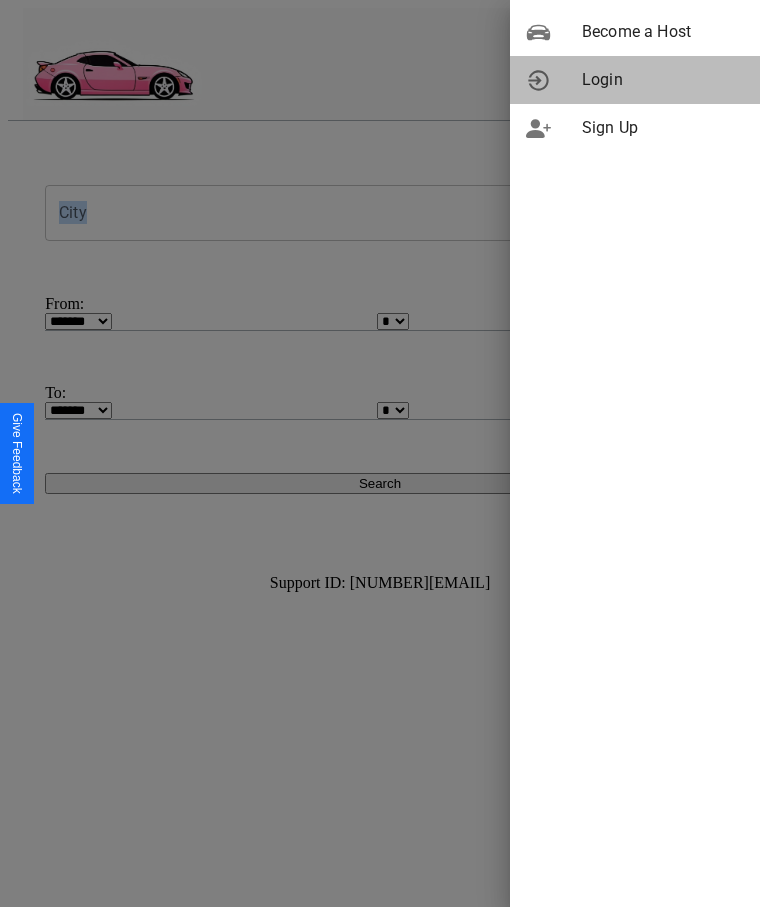 click on "Login" at bounding box center (663, 80) 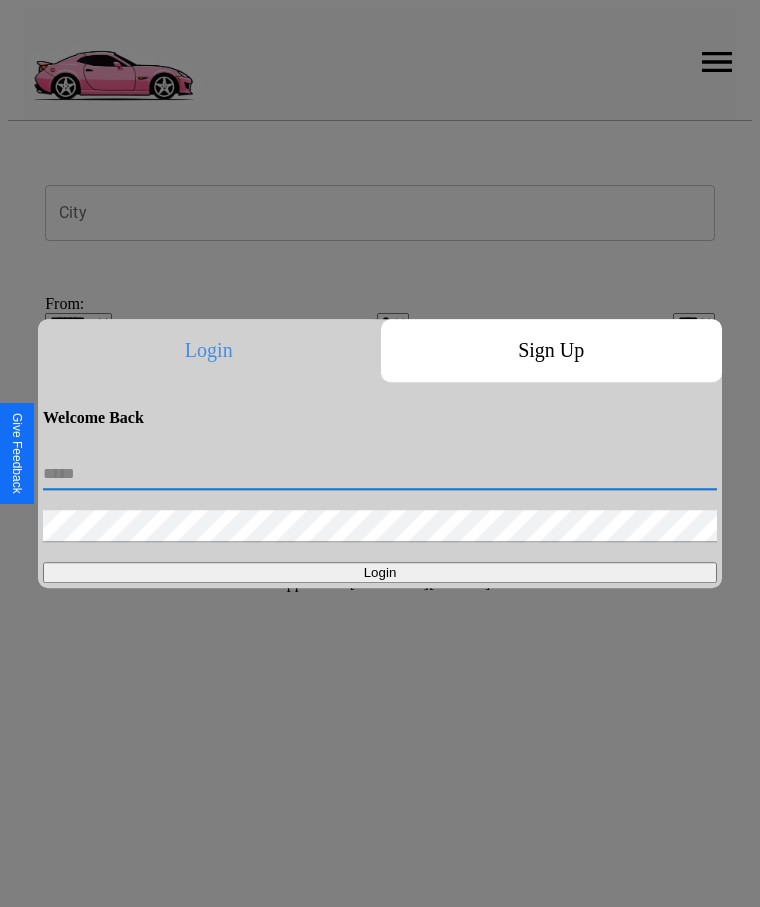 click at bounding box center [380, 474] 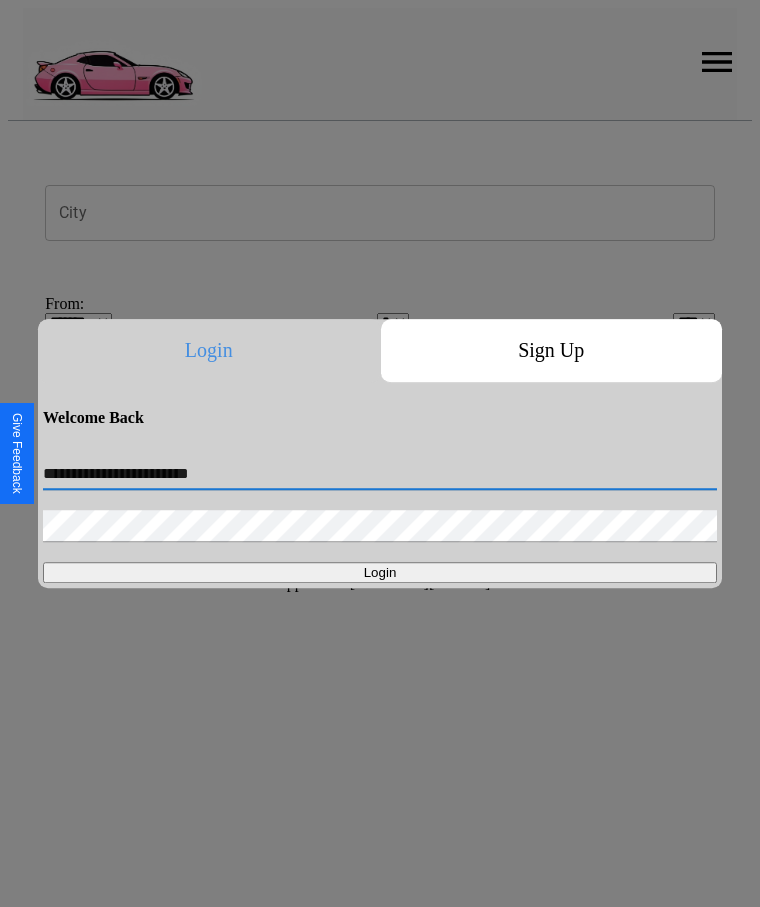 type on "**********" 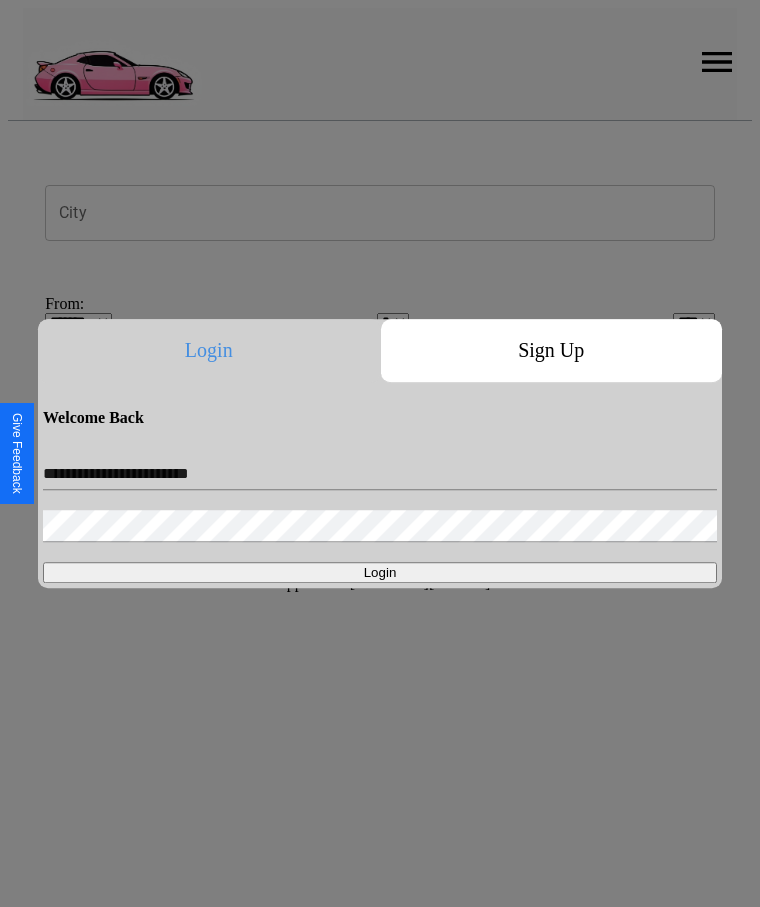 click on "Login" at bounding box center (380, 572) 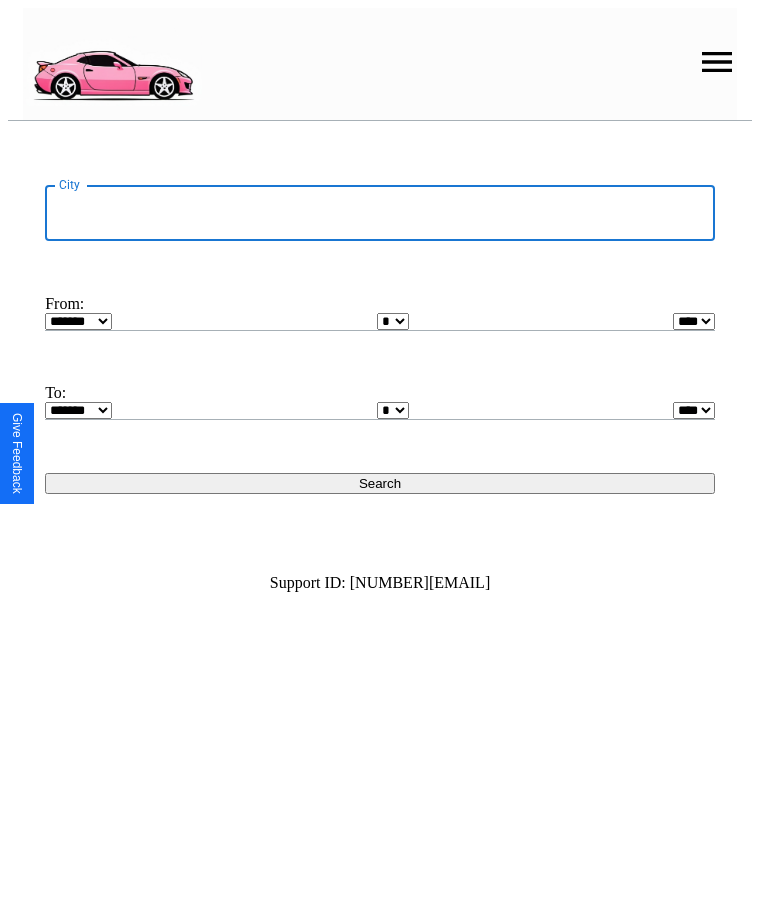 click on "City" at bounding box center [380, 213] 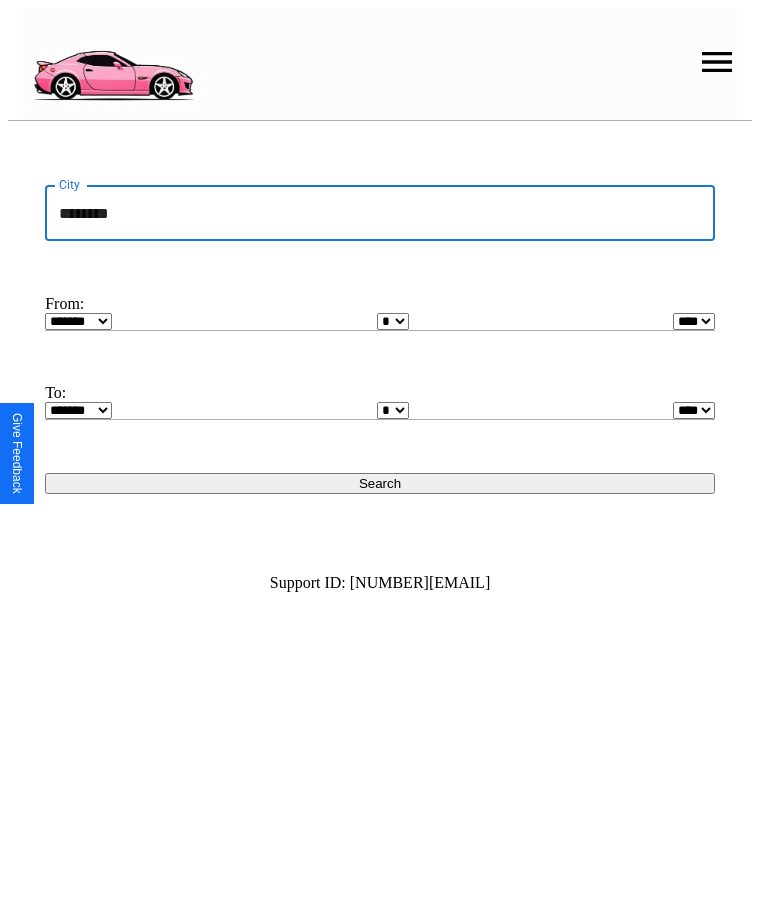type on "********" 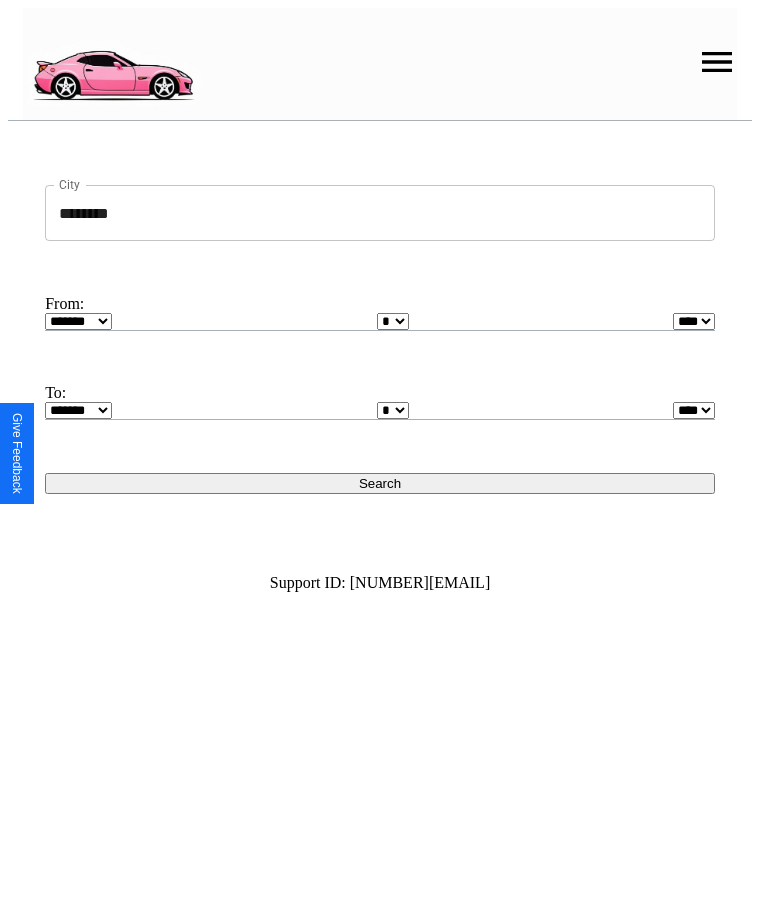 click on "******* ******** ***** ***** *** **** **** ****** ********* ******* ******** ********" at bounding box center [78, 321] 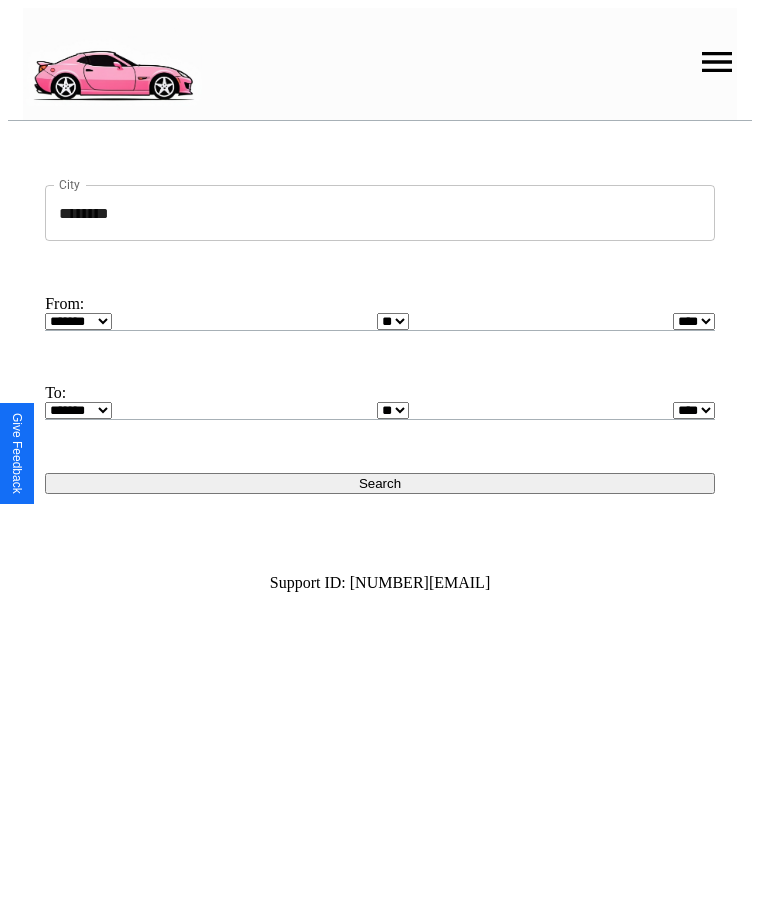 click on "* * * * * * * * * ** ** ** ** ** ** ** ** ** ** ** ** ** ** ** ** ** ** ** ** ** **" at bounding box center (393, 410) 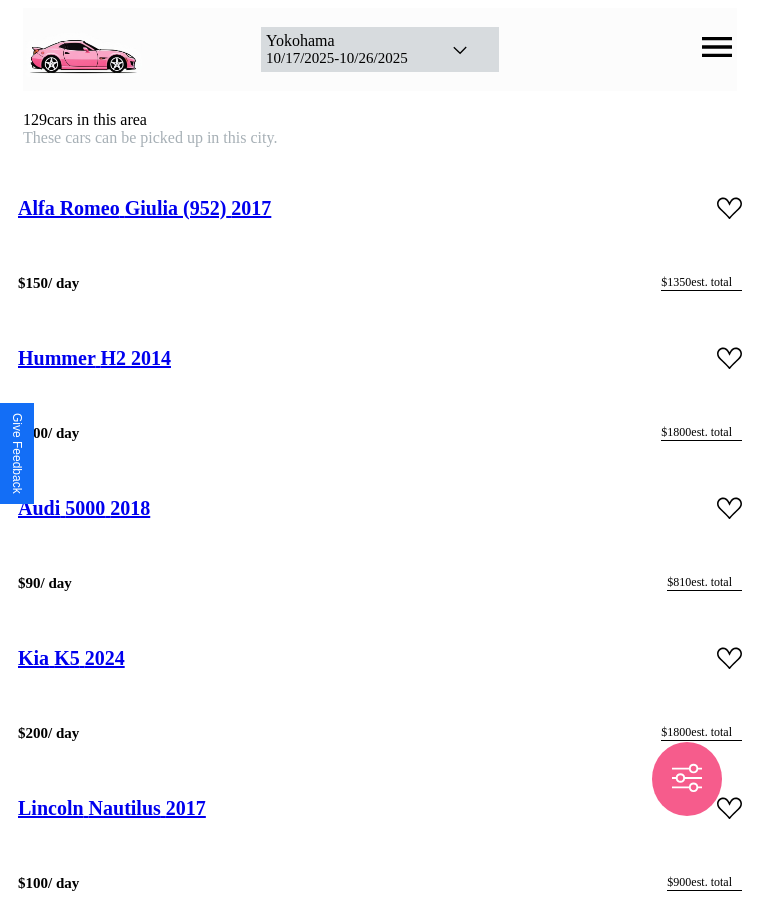 scroll, scrollTop: 22166, scrollLeft: 0, axis: vertical 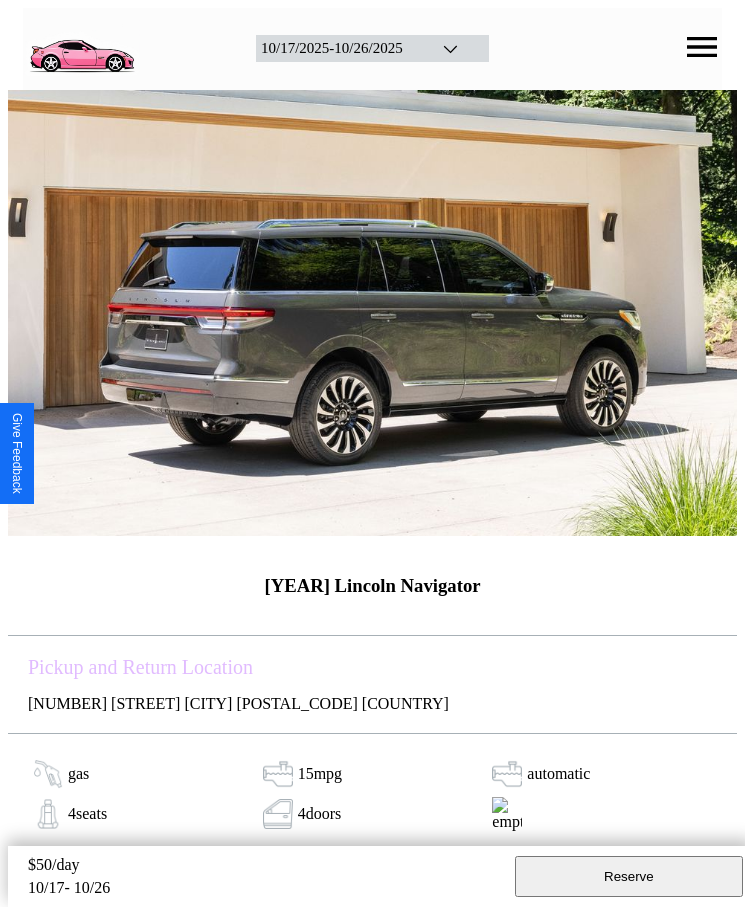 click on "Reserve" at bounding box center (629, 876) 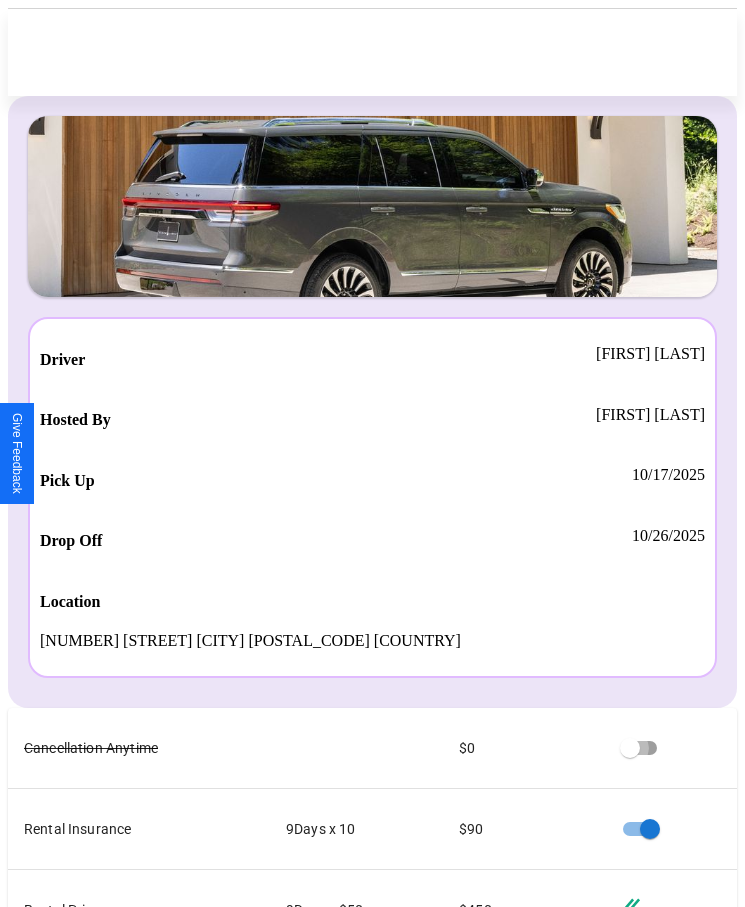 scroll, scrollTop: 23, scrollLeft: 0, axis: vertical 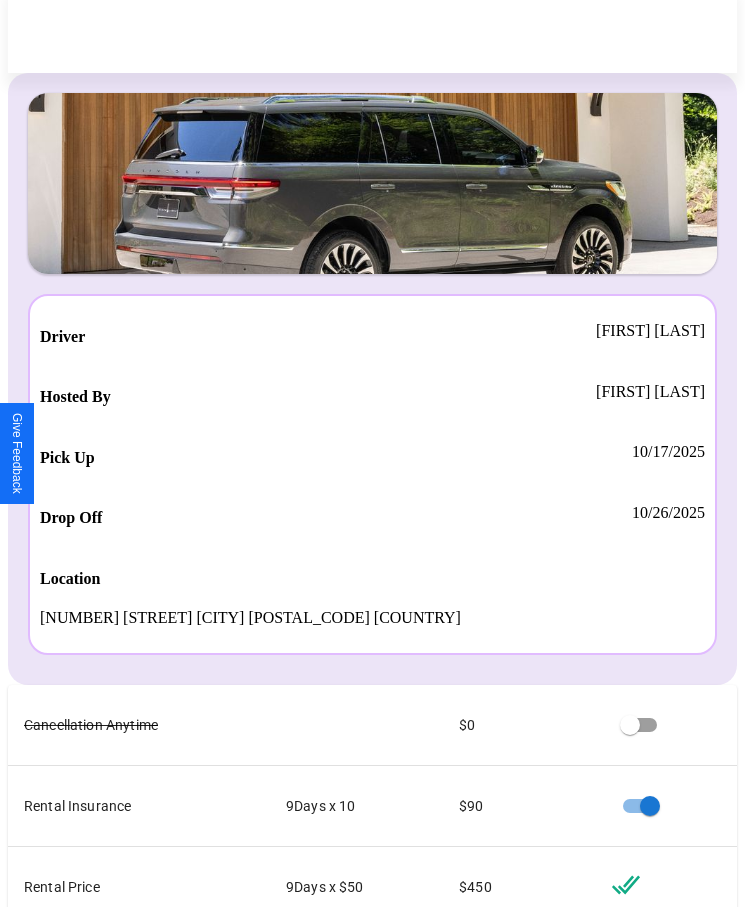 click on "Checkout" at bounding box center (530, 1118) 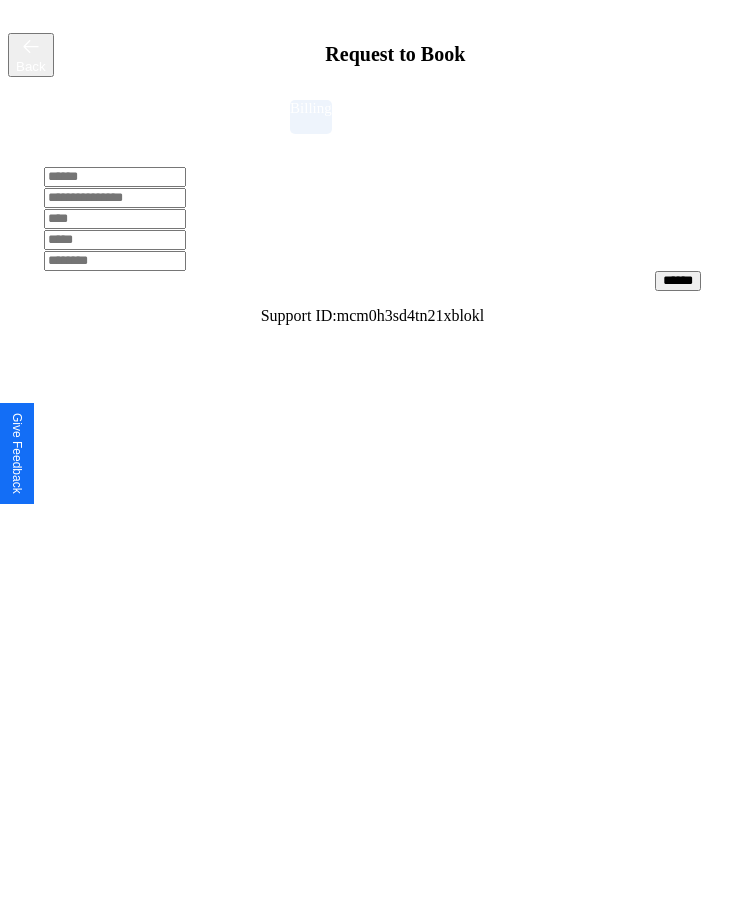 scroll, scrollTop: 0, scrollLeft: 0, axis: both 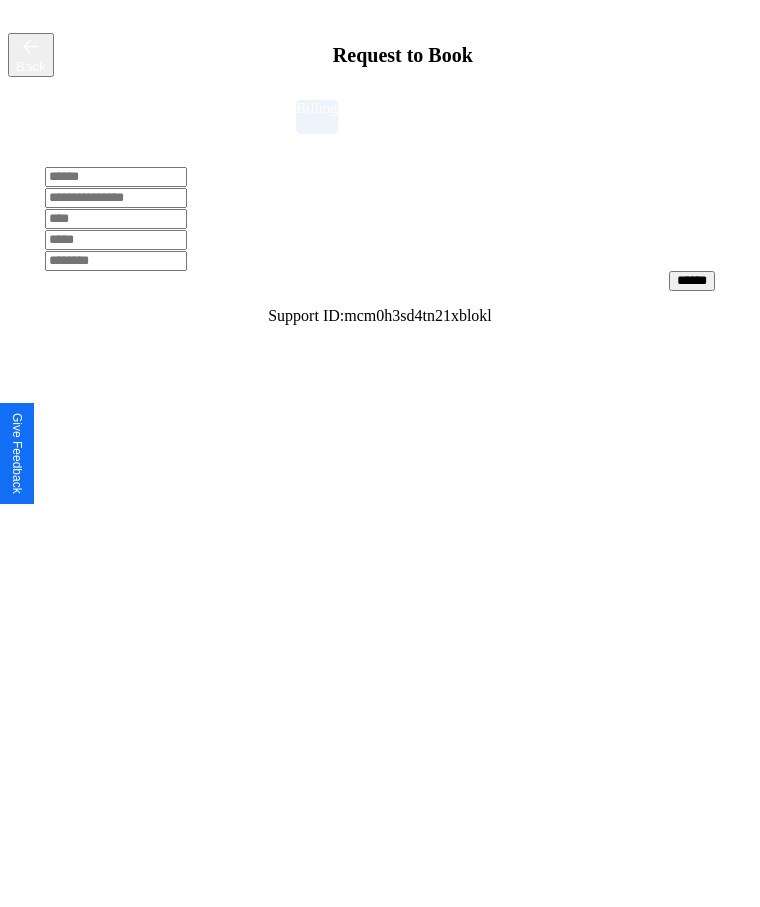 click at bounding box center [116, 177] 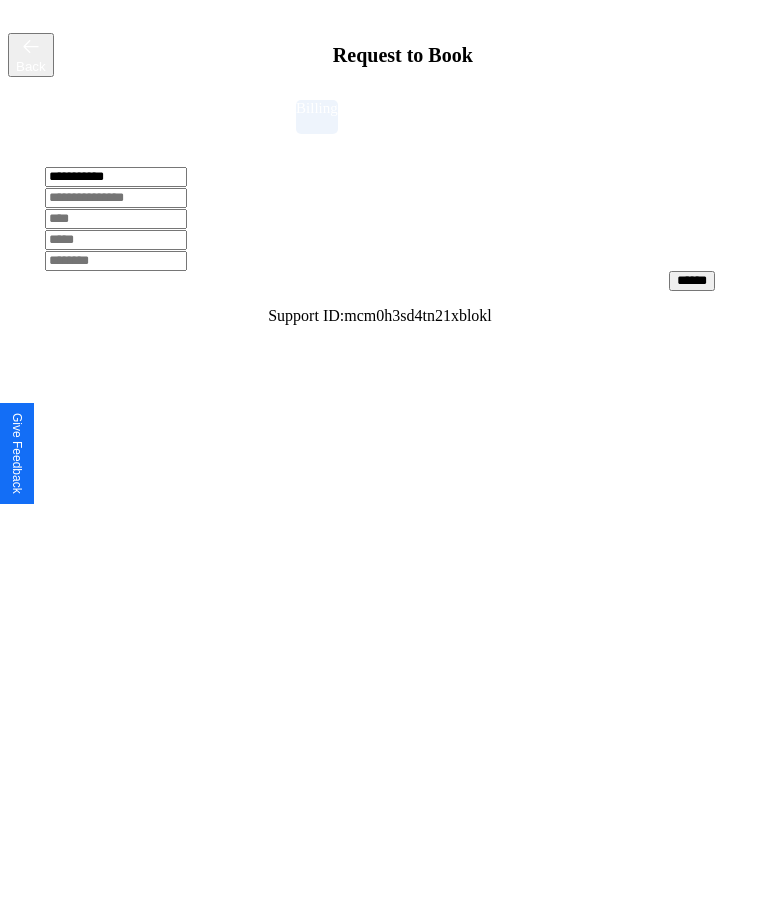 type on "**********" 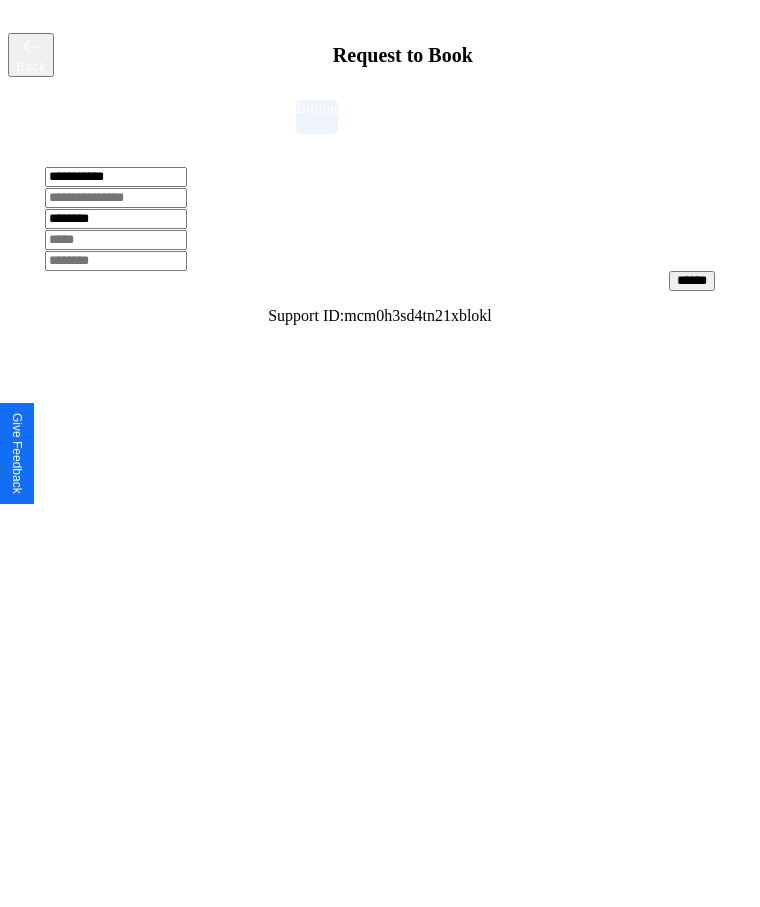 type on "********" 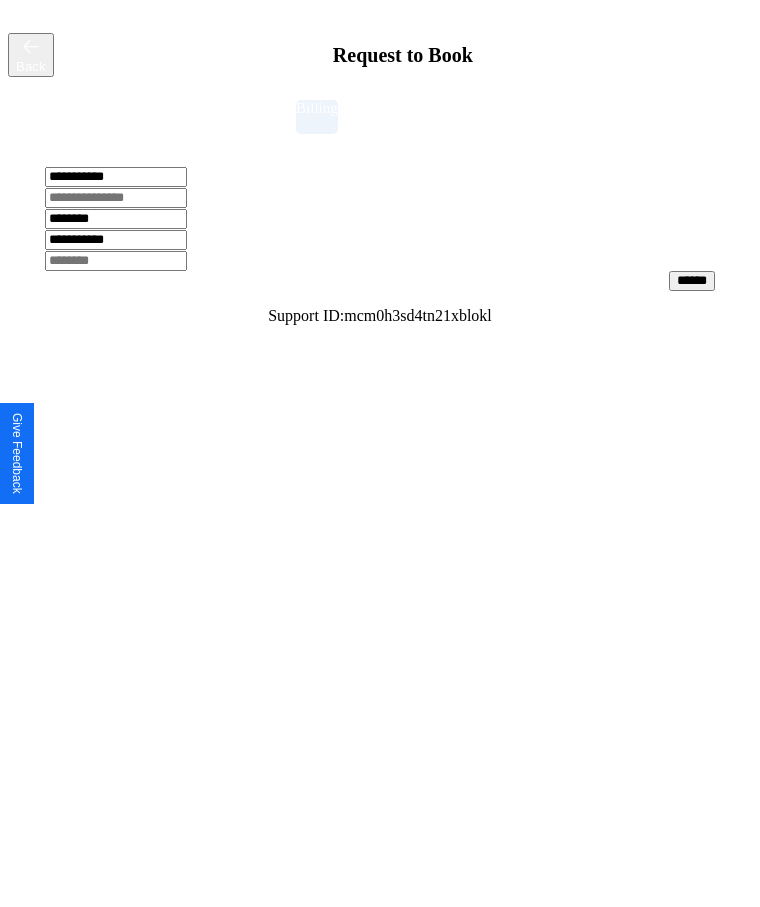 type on "**********" 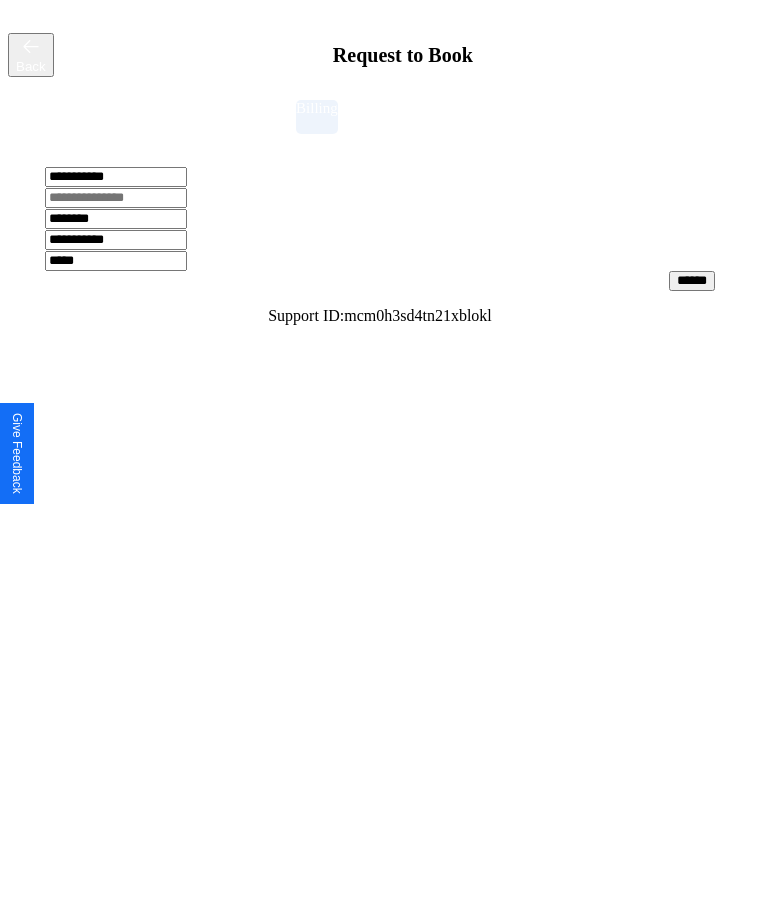 type on "*****" 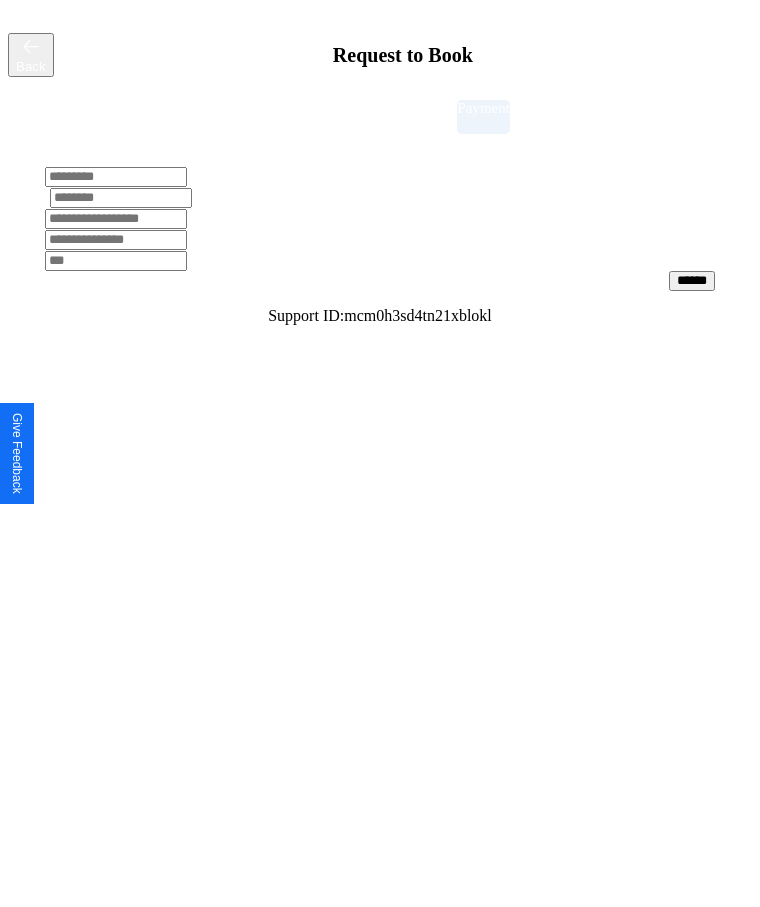 click at bounding box center [116, 177] 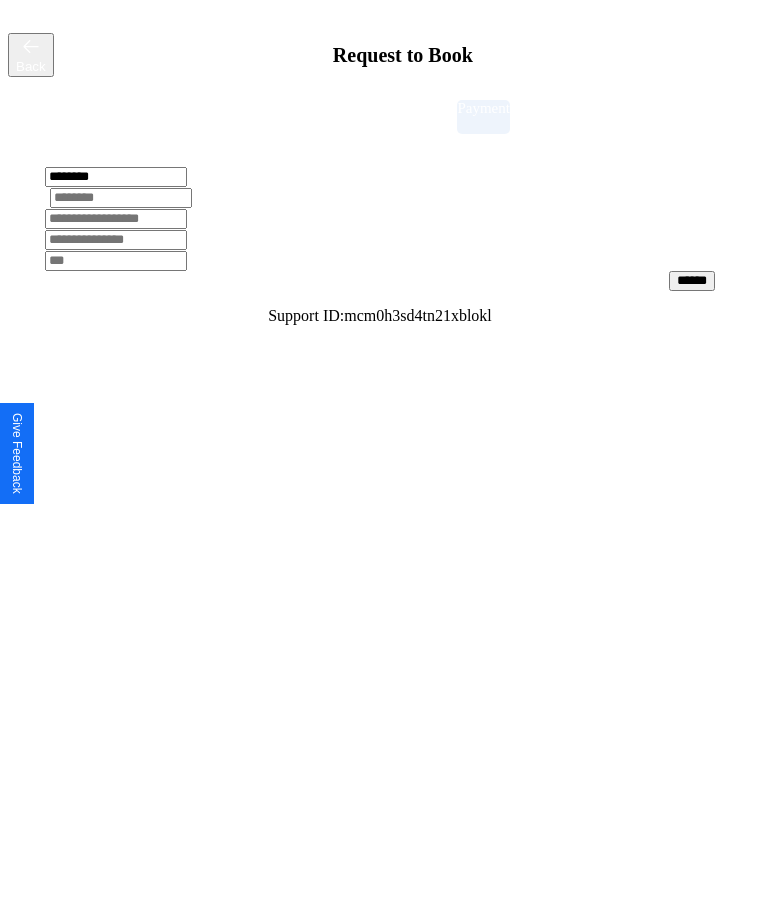 type on "********" 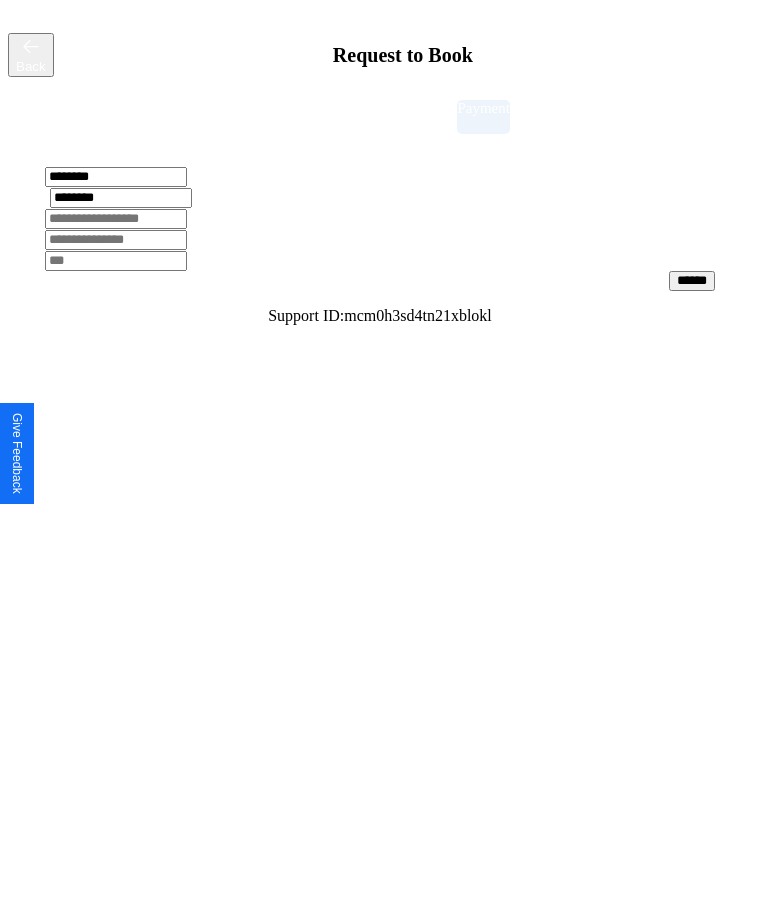 type on "********" 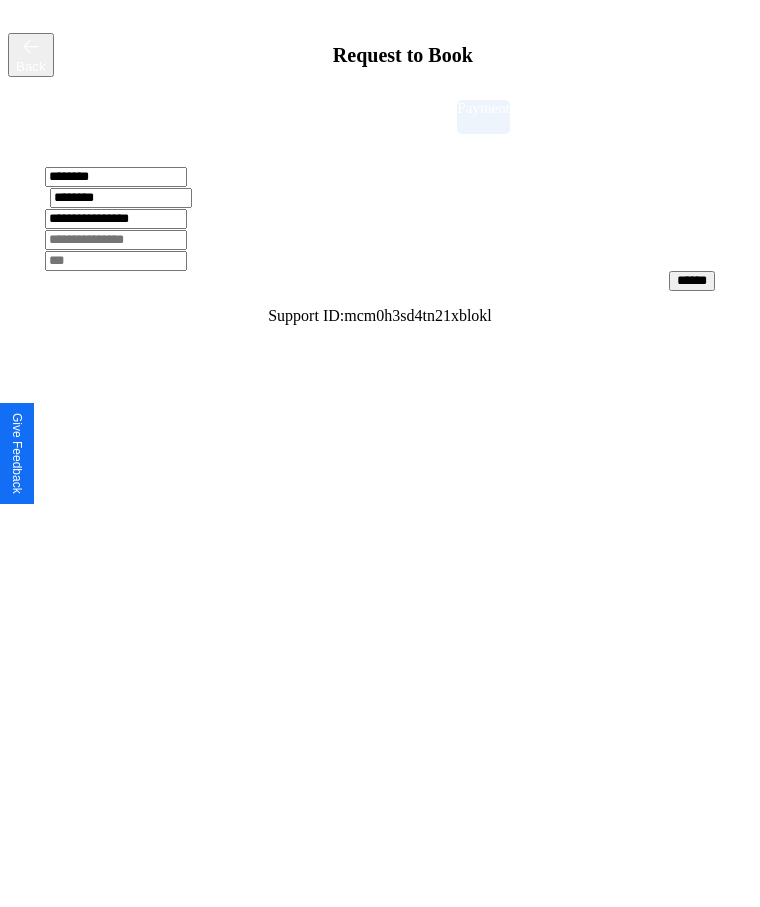 type on "**********" 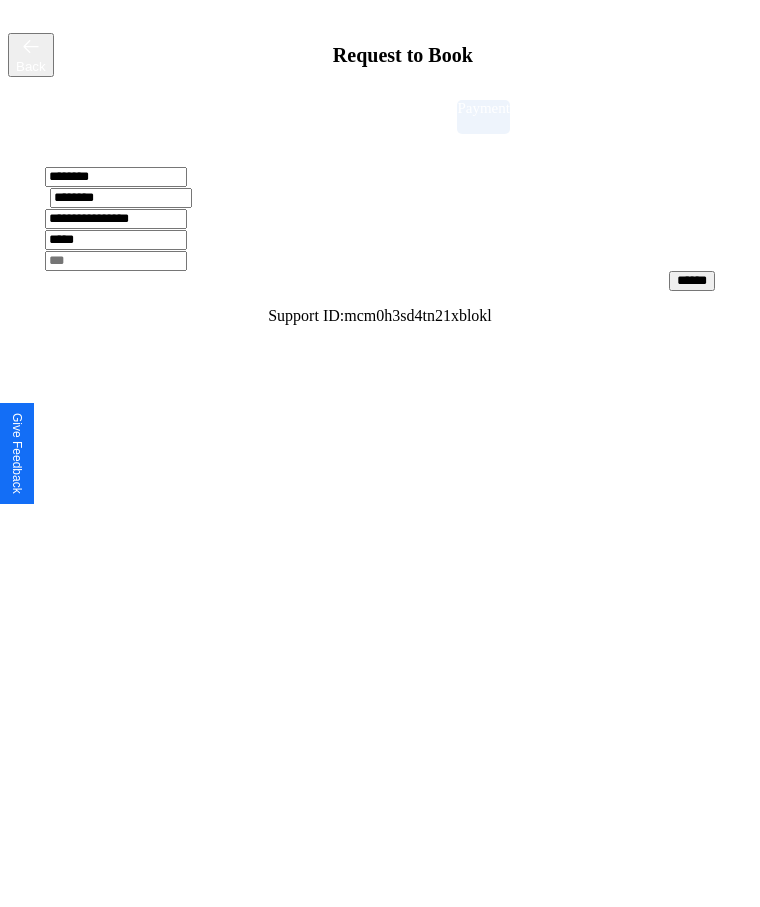 type on "*****" 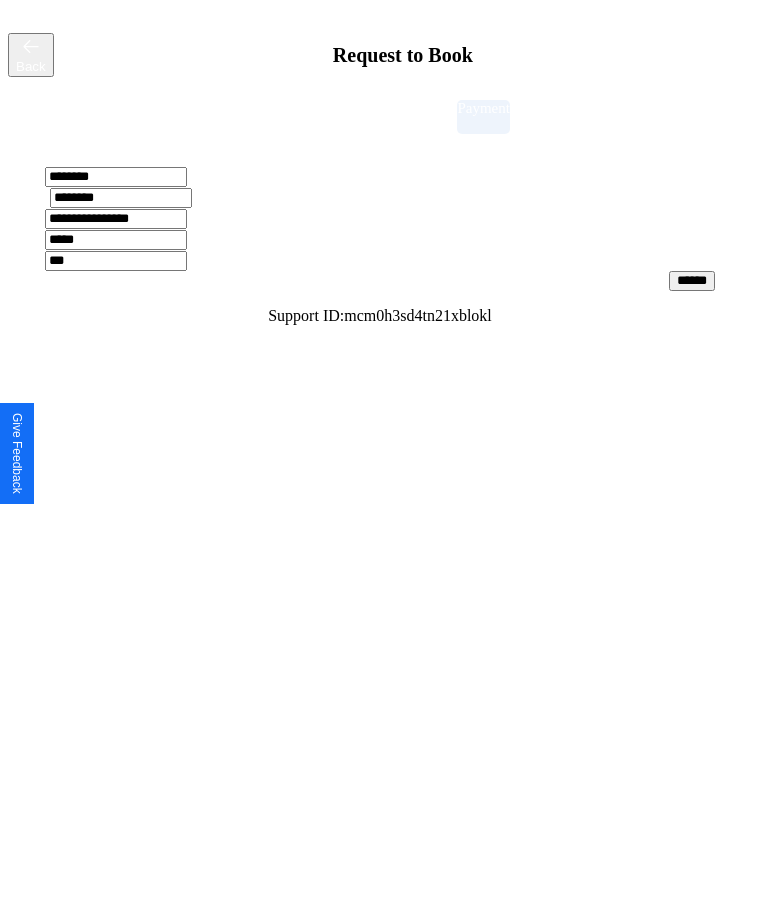 type on "***" 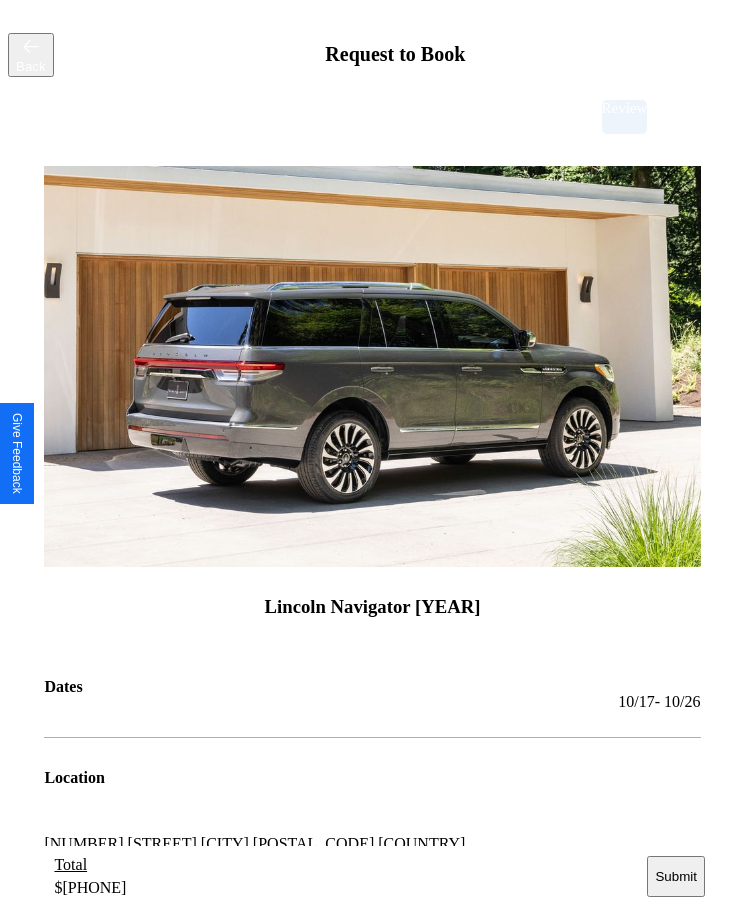 scroll, scrollTop: 2, scrollLeft: 0, axis: vertical 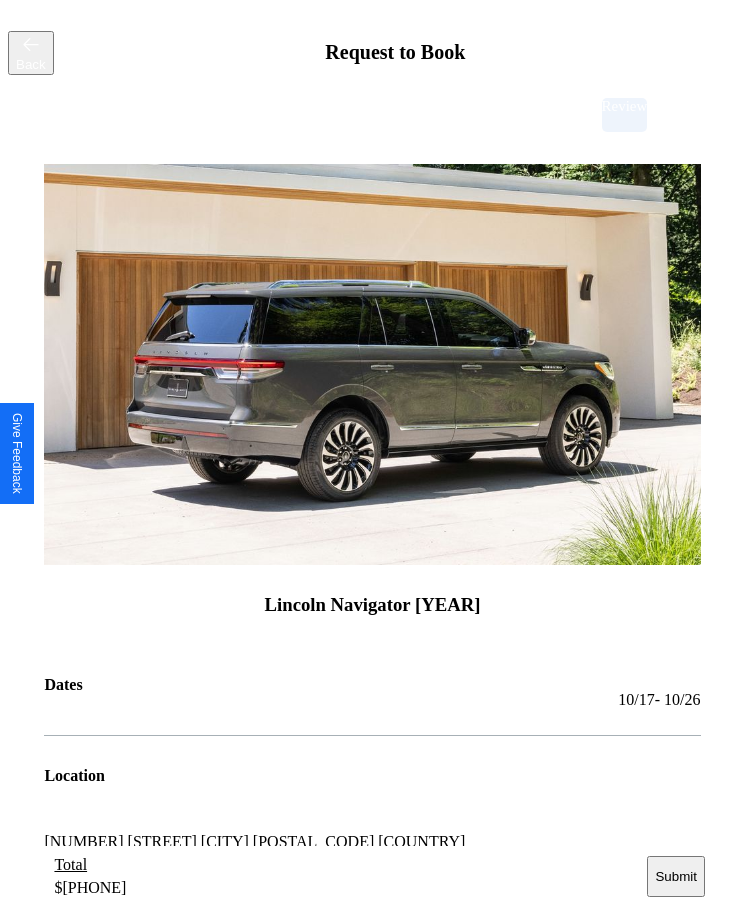 click on "Submit" at bounding box center (675, 876) 